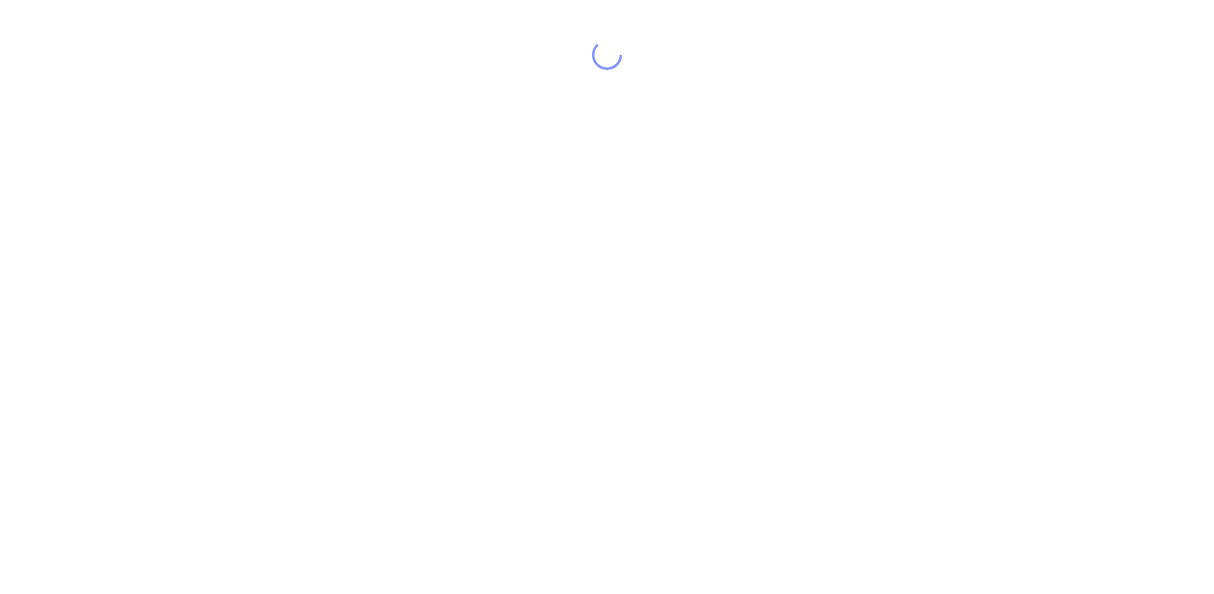 scroll, scrollTop: 0, scrollLeft: 0, axis: both 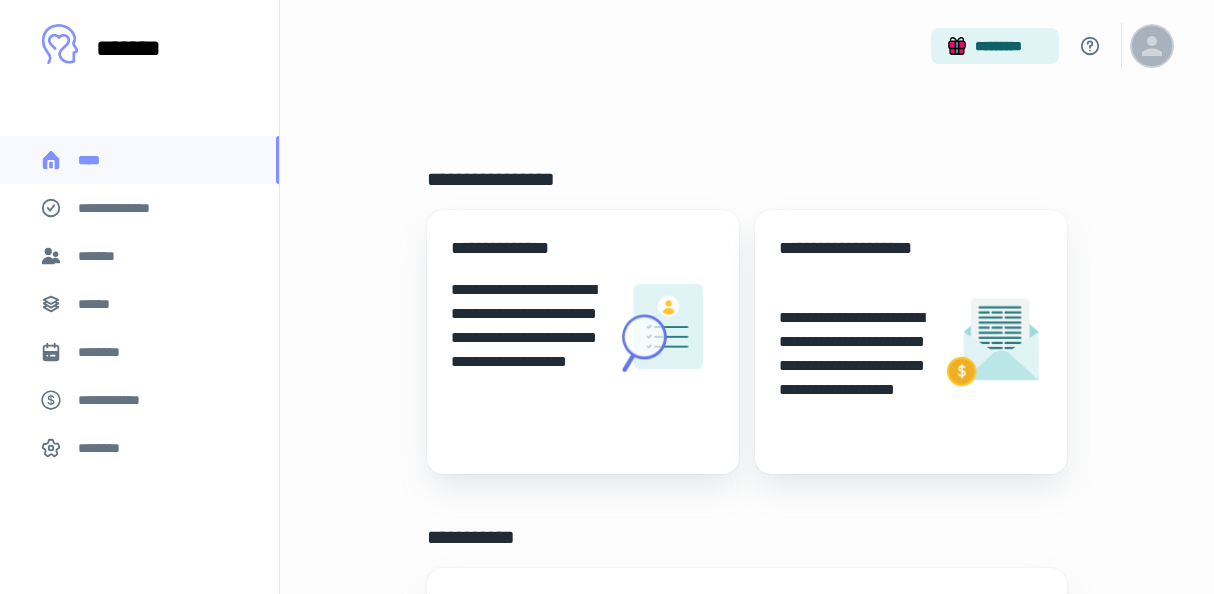 click 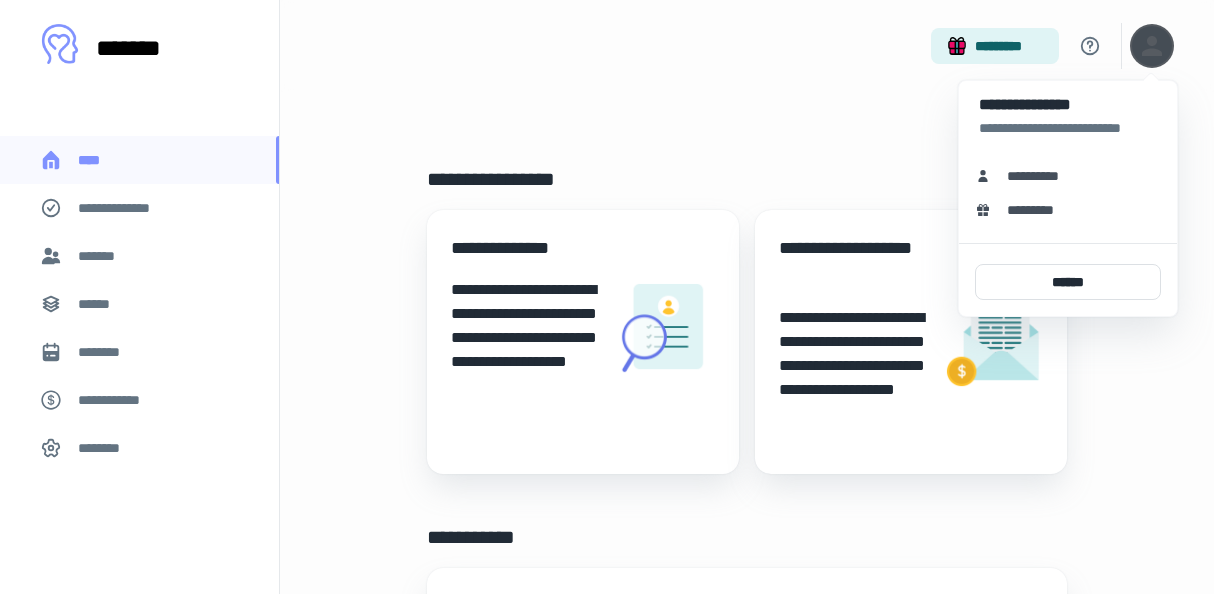click at bounding box center (607, 297) 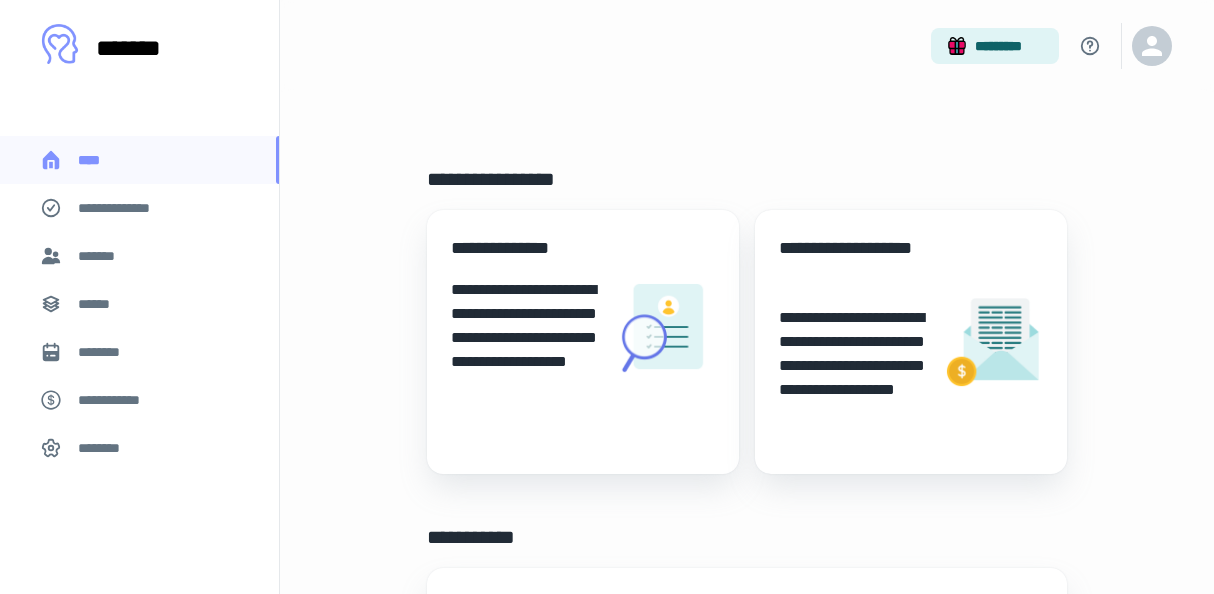 click on "*******" at bounding box center [139, 256] 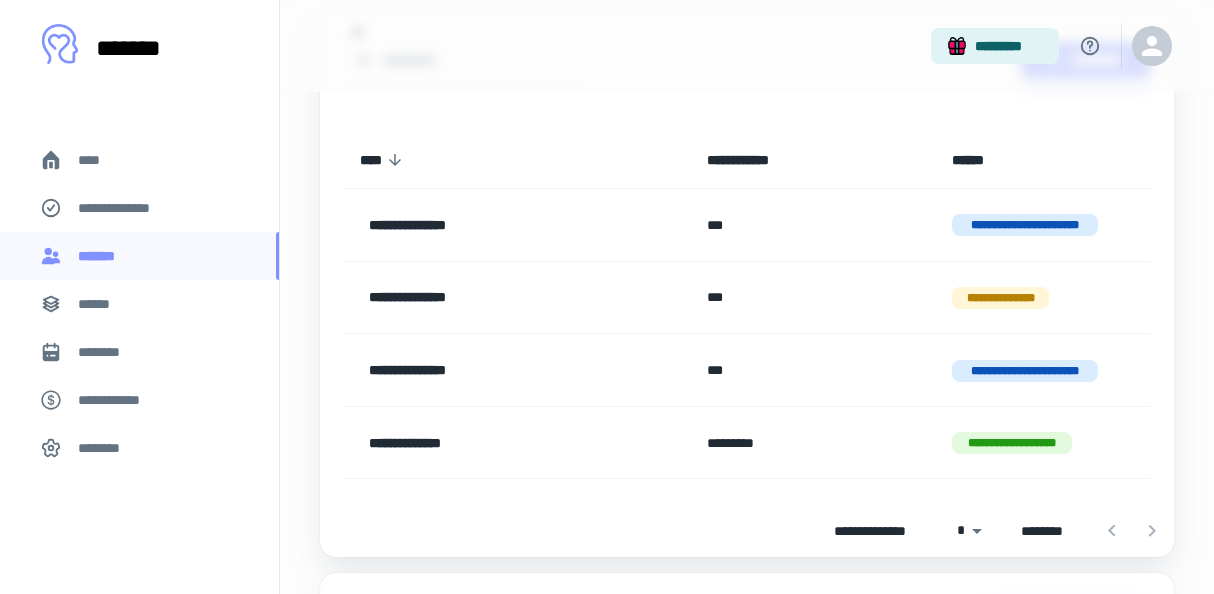scroll, scrollTop: 219, scrollLeft: 0, axis: vertical 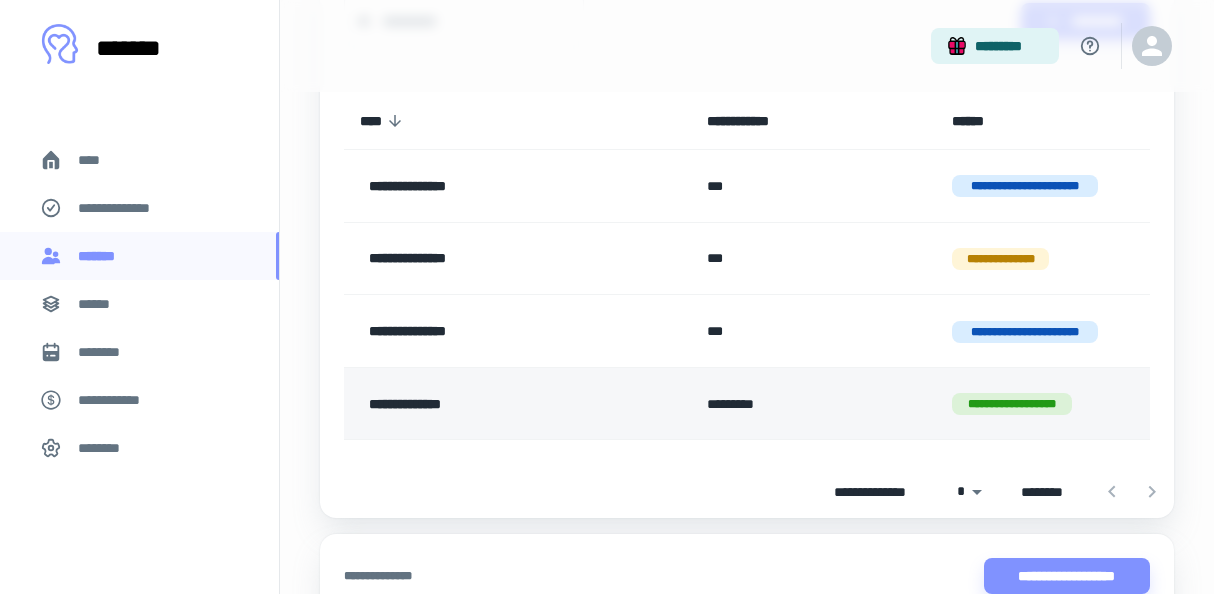 click on "**********" at bounding box center [517, 403] 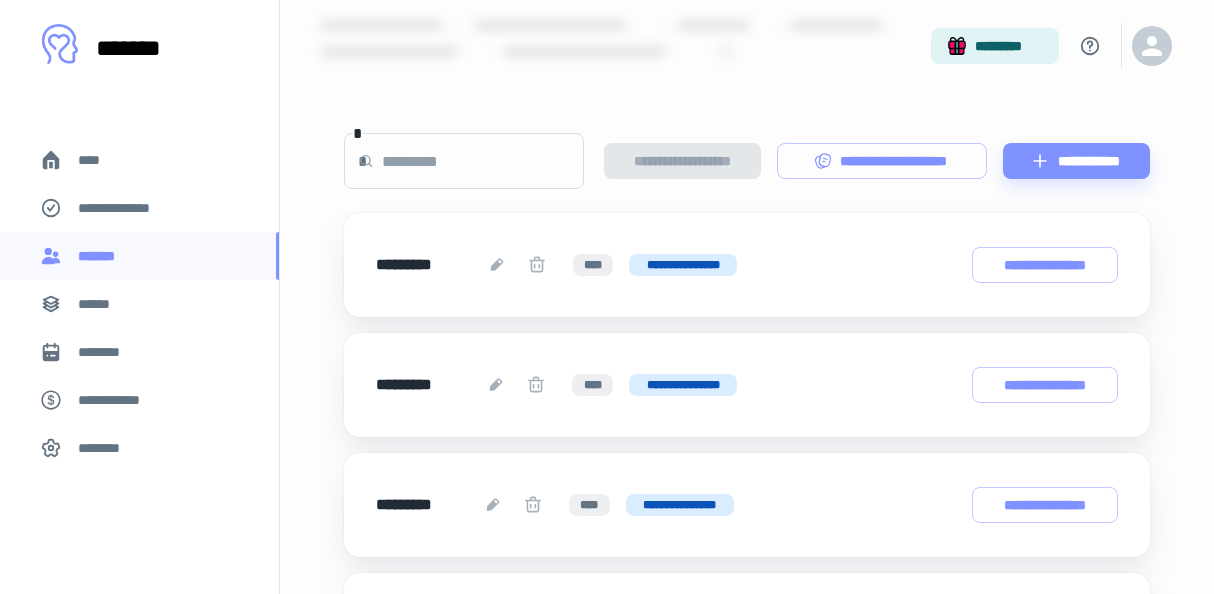 scroll, scrollTop: 0, scrollLeft: 0, axis: both 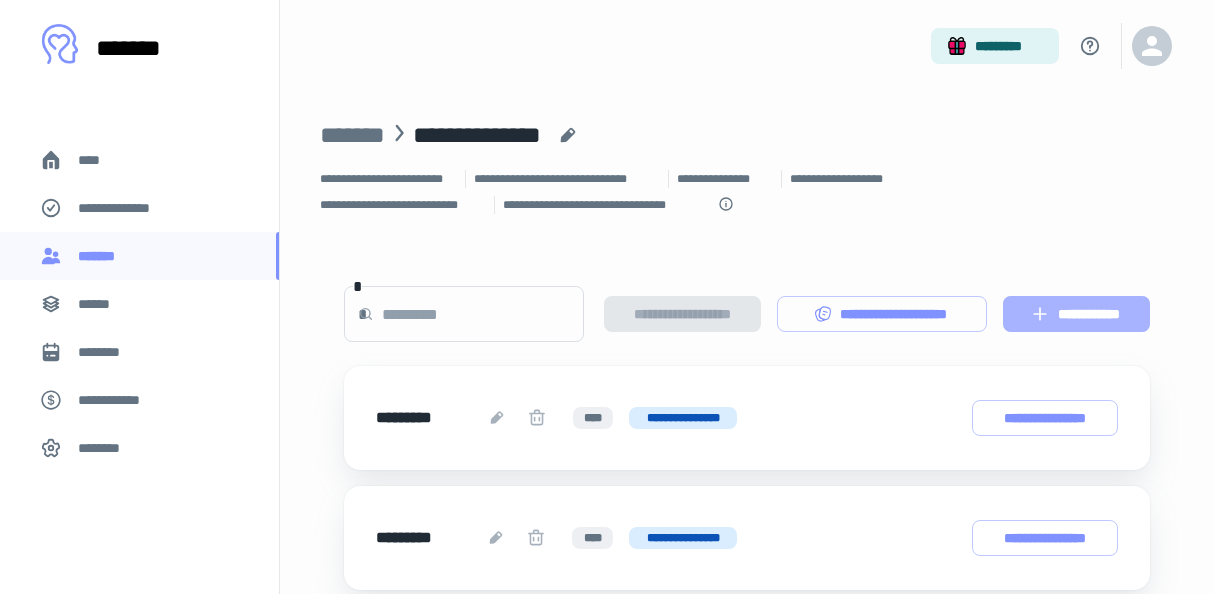 click on "**********" at bounding box center [1076, 314] 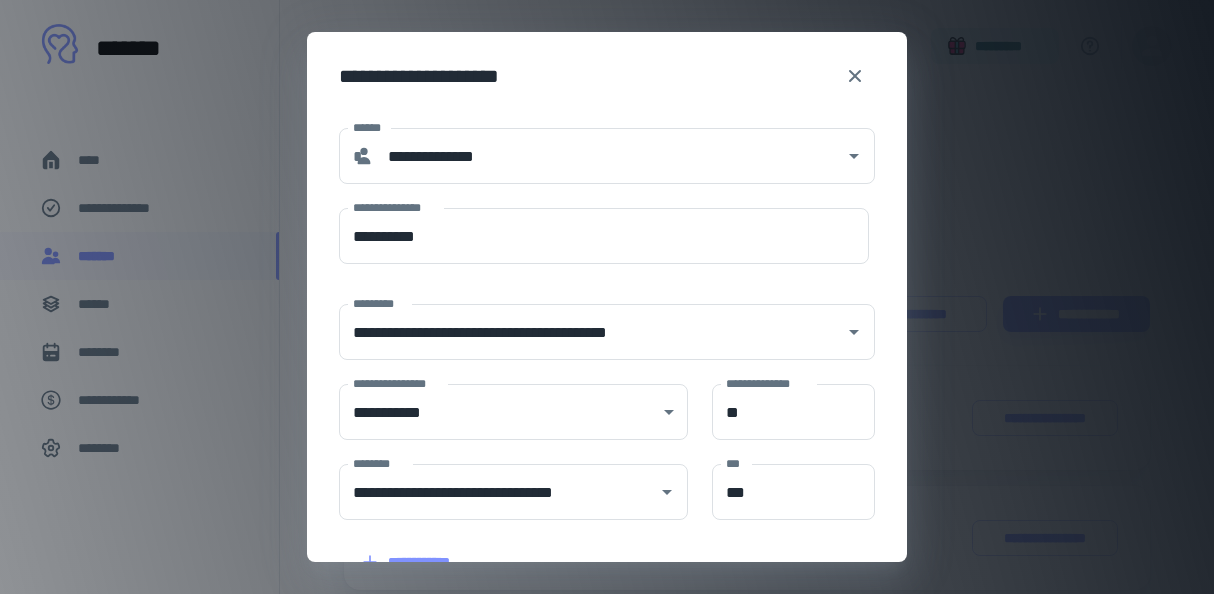 scroll, scrollTop: 374, scrollLeft: 0, axis: vertical 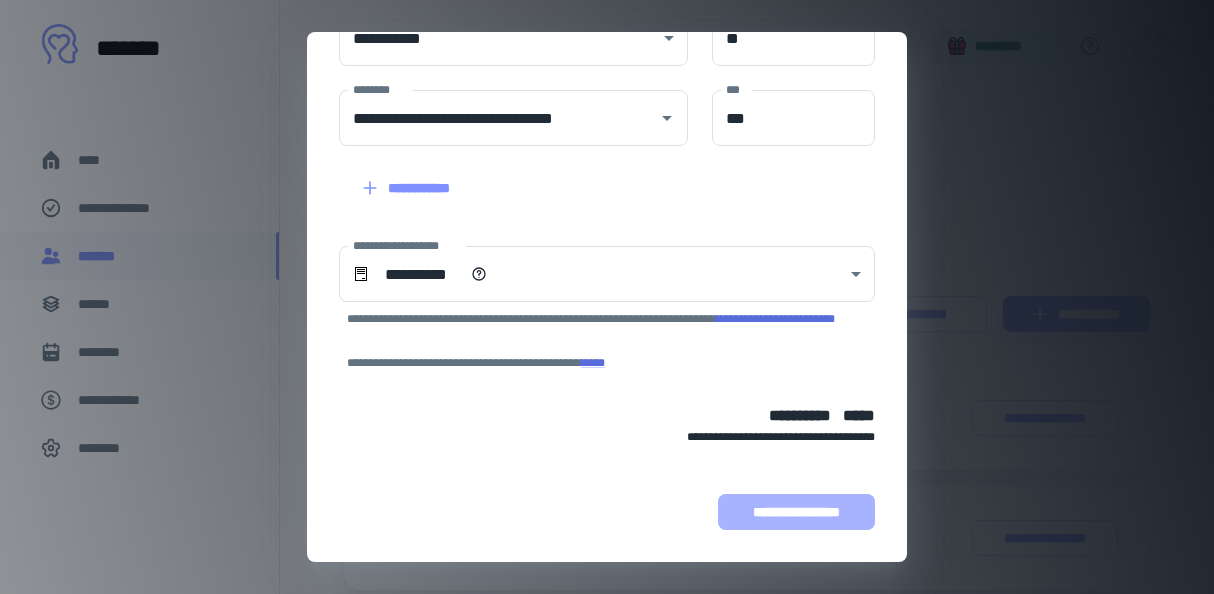 click on "**********" at bounding box center [796, 512] 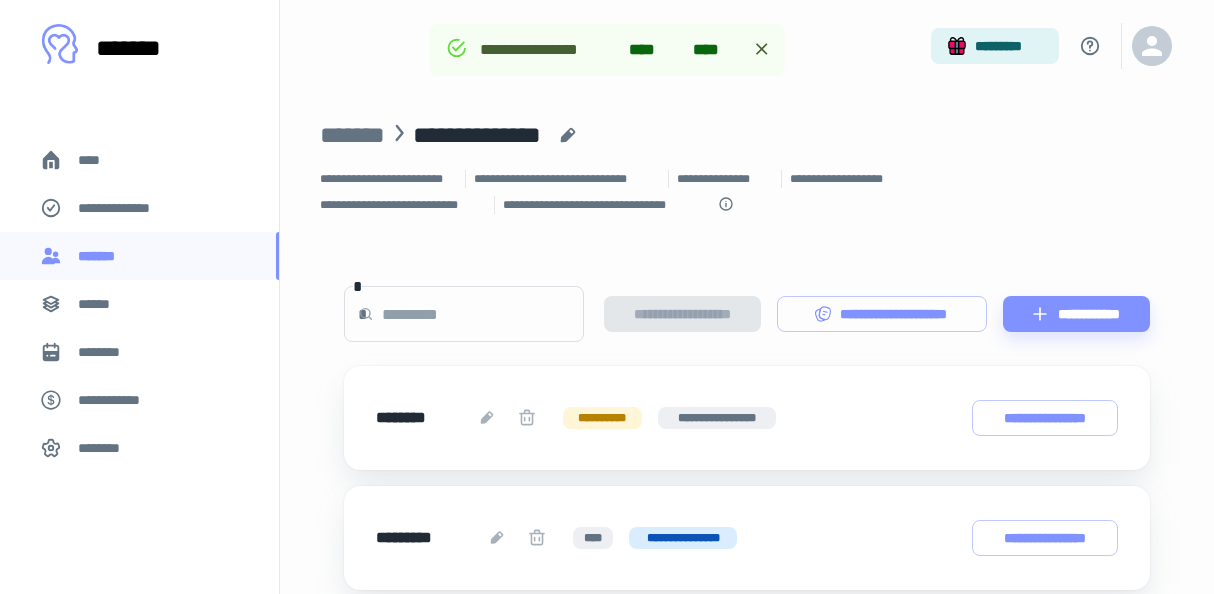 scroll, scrollTop: 500, scrollLeft: 0, axis: vertical 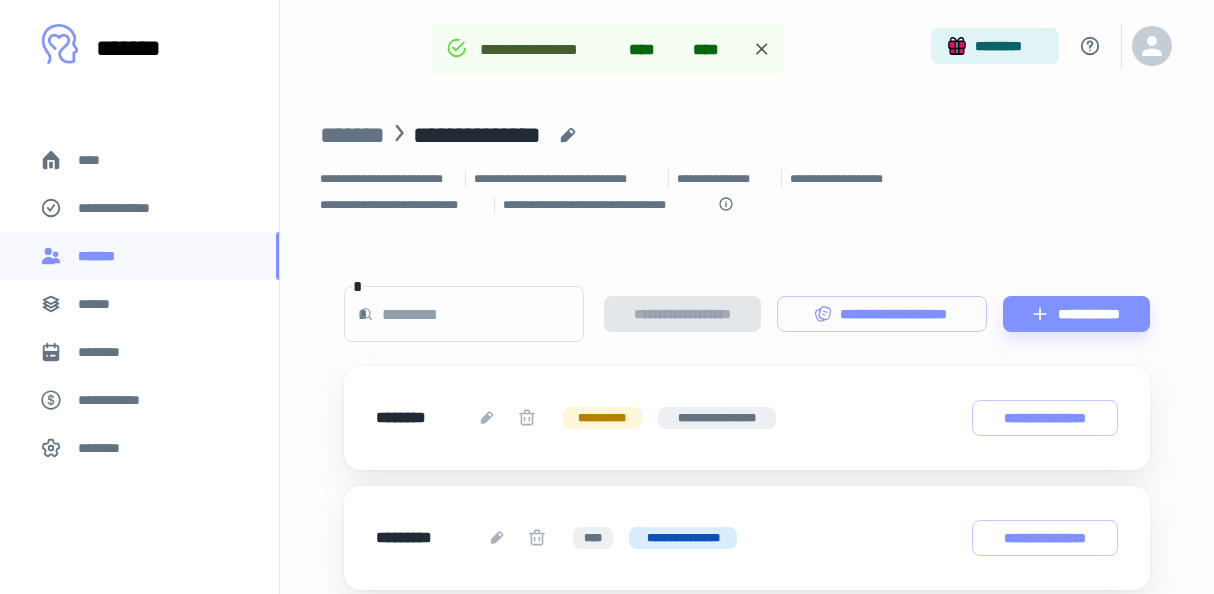 click on "****" at bounding box center (139, 160) 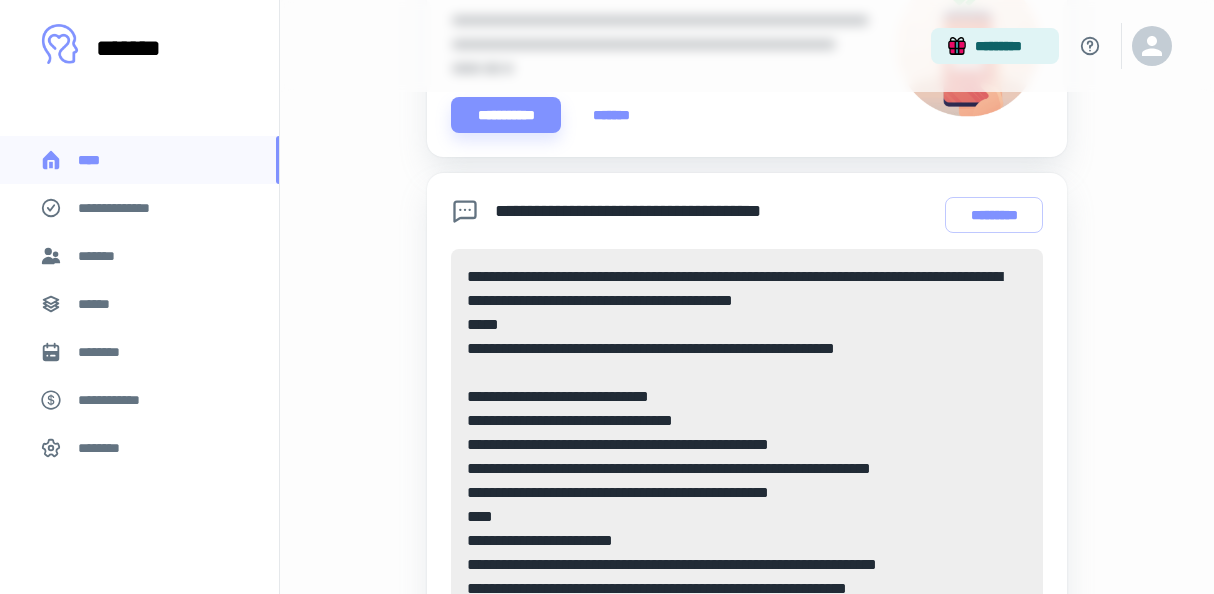 scroll, scrollTop: 0, scrollLeft: 0, axis: both 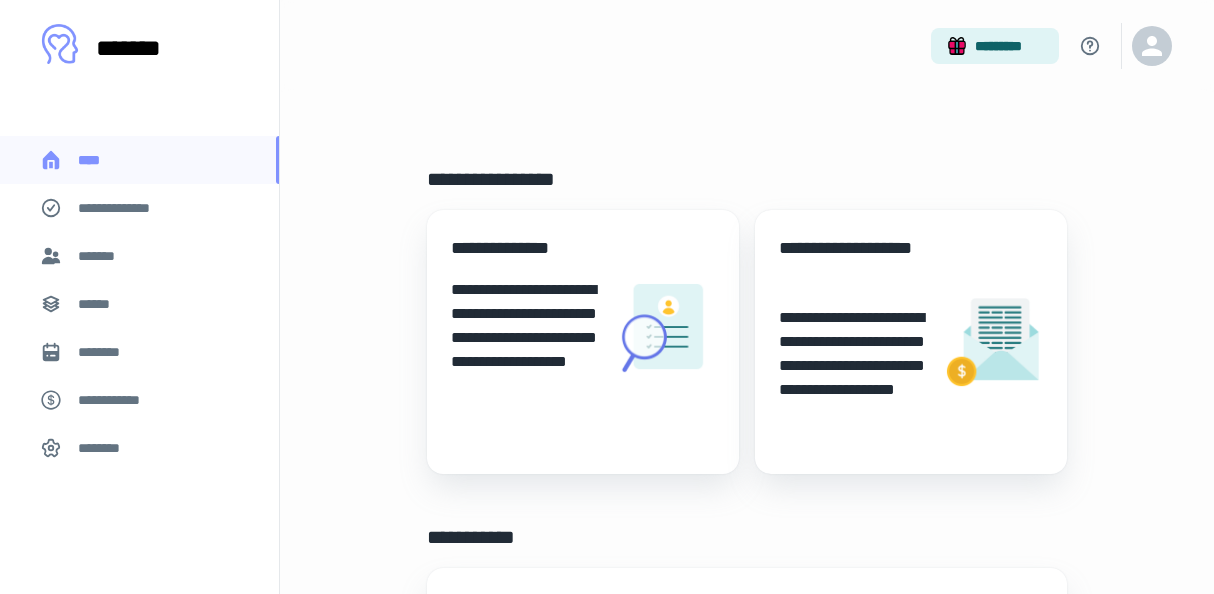 click on "**********" at bounding box center (127, 208) 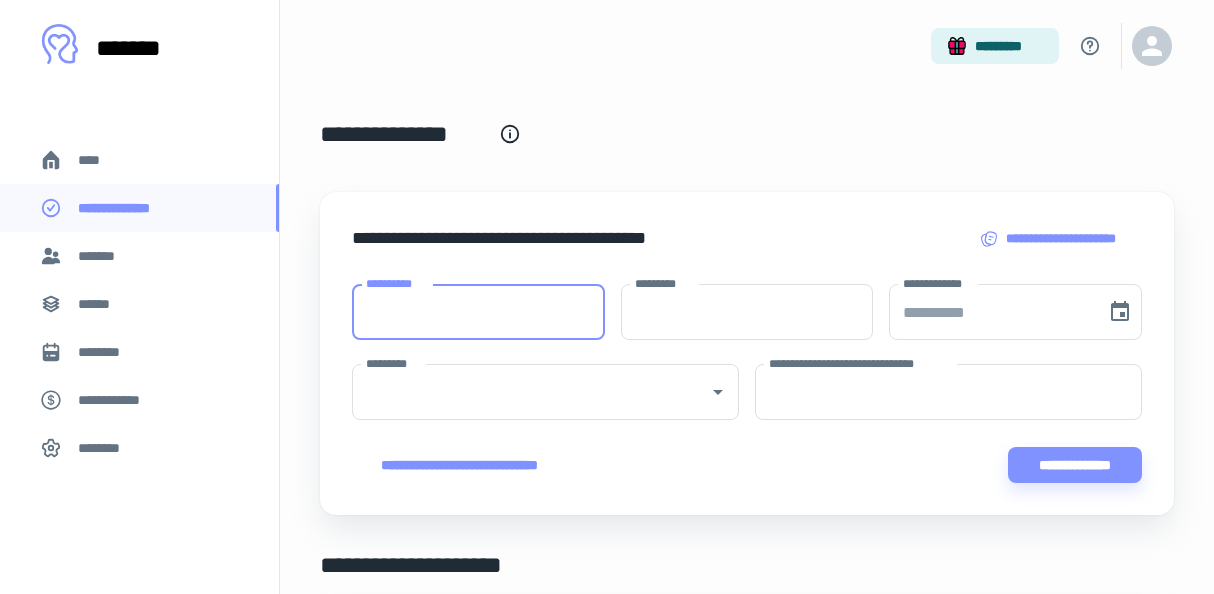 click on "**********" at bounding box center [478, 312] 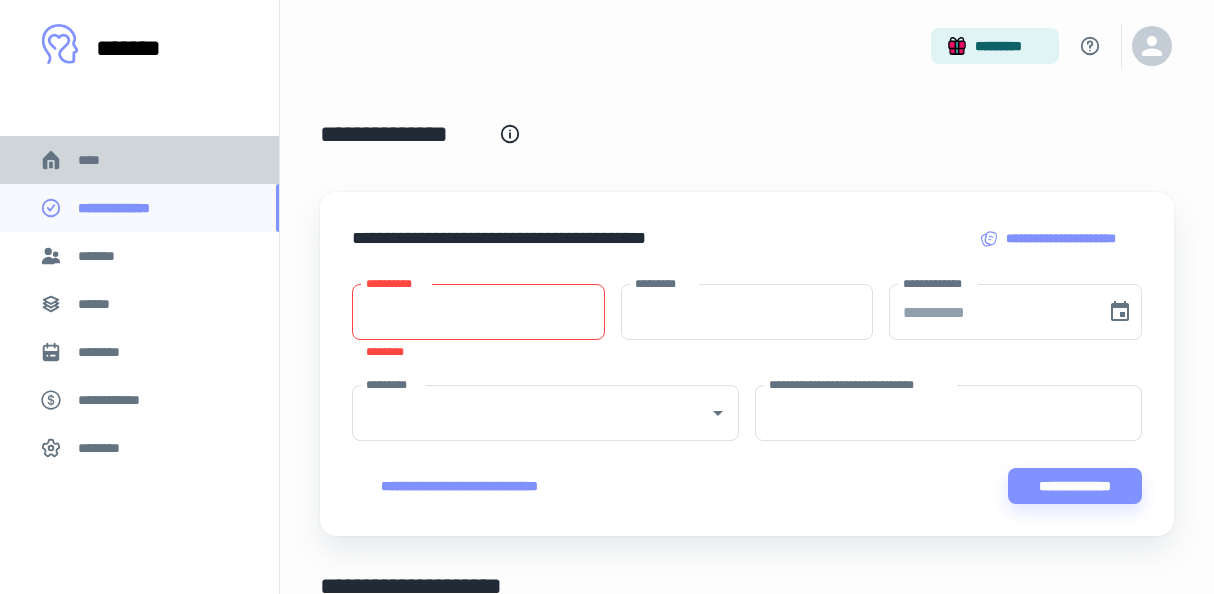 click on "****" at bounding box center [97, 160] 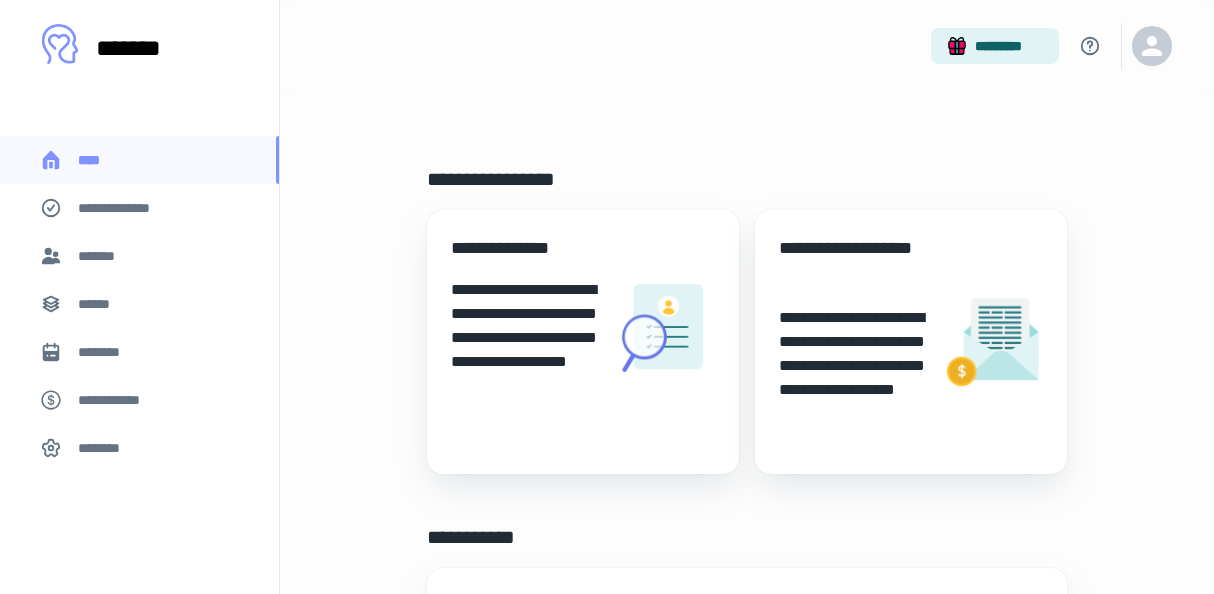 click on "*******" at bounding box center (101, 256) 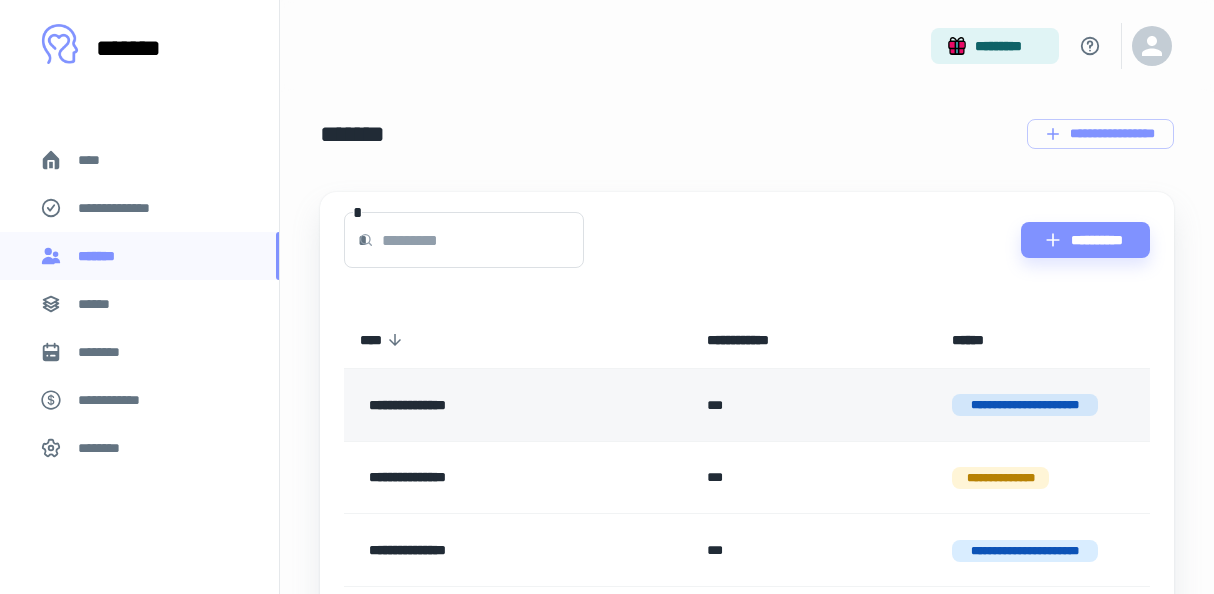 click on "**********" at bounding box center (1025, 405) 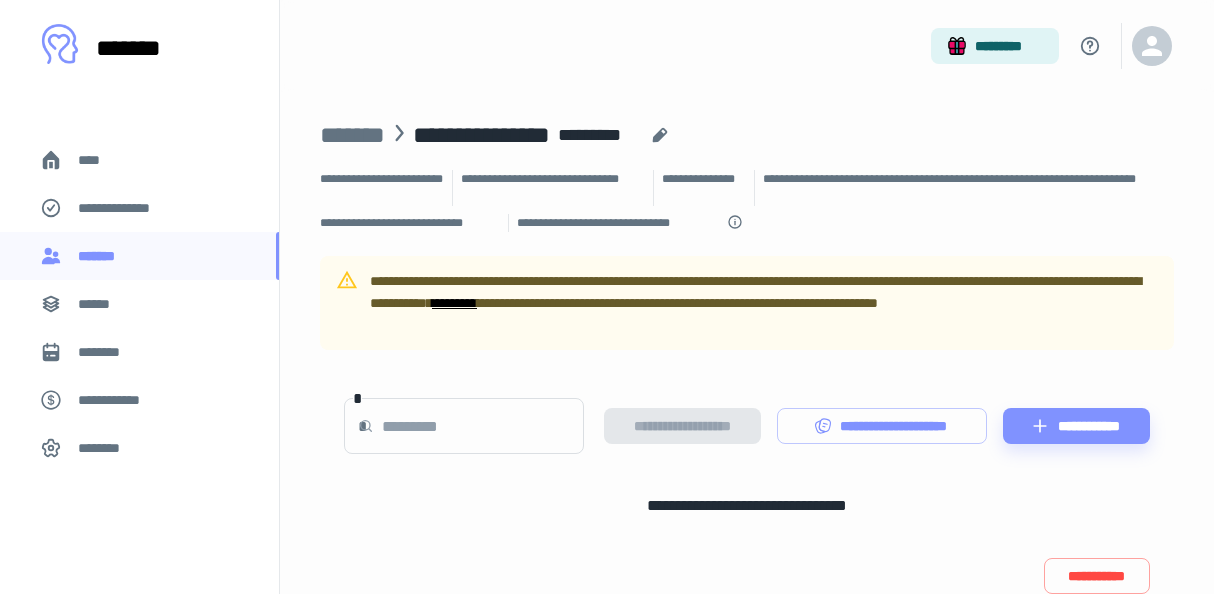 click on "*********" at bounding box center [454, 303] 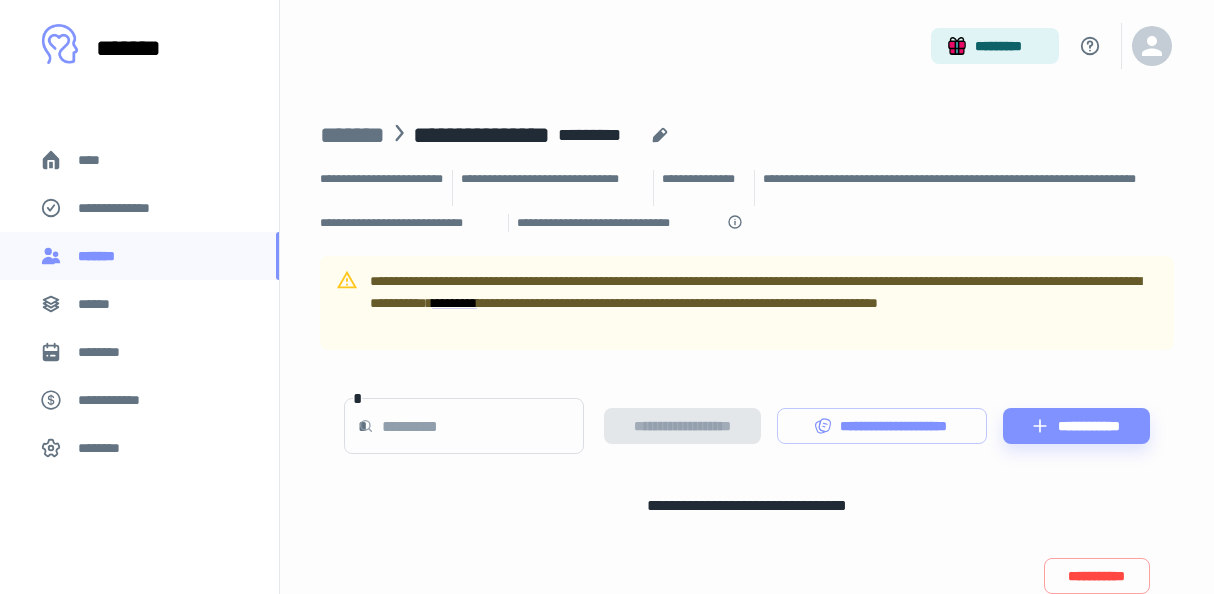 click on "****" at bounding box center (139, 160) 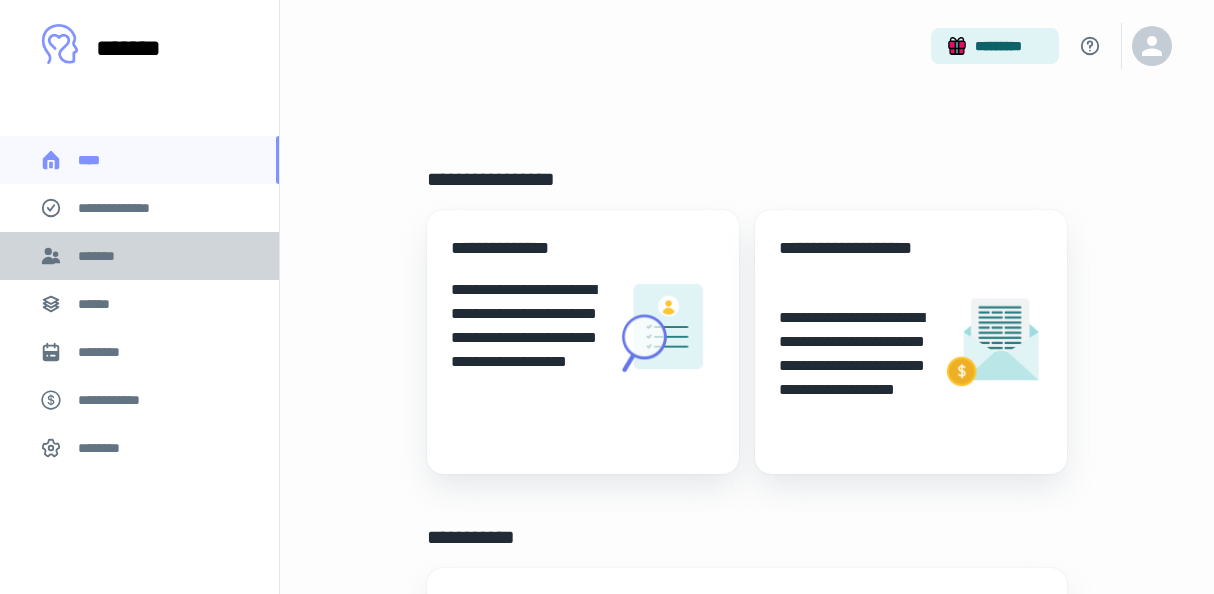 click on "*******" at bounding box center [101, 256] 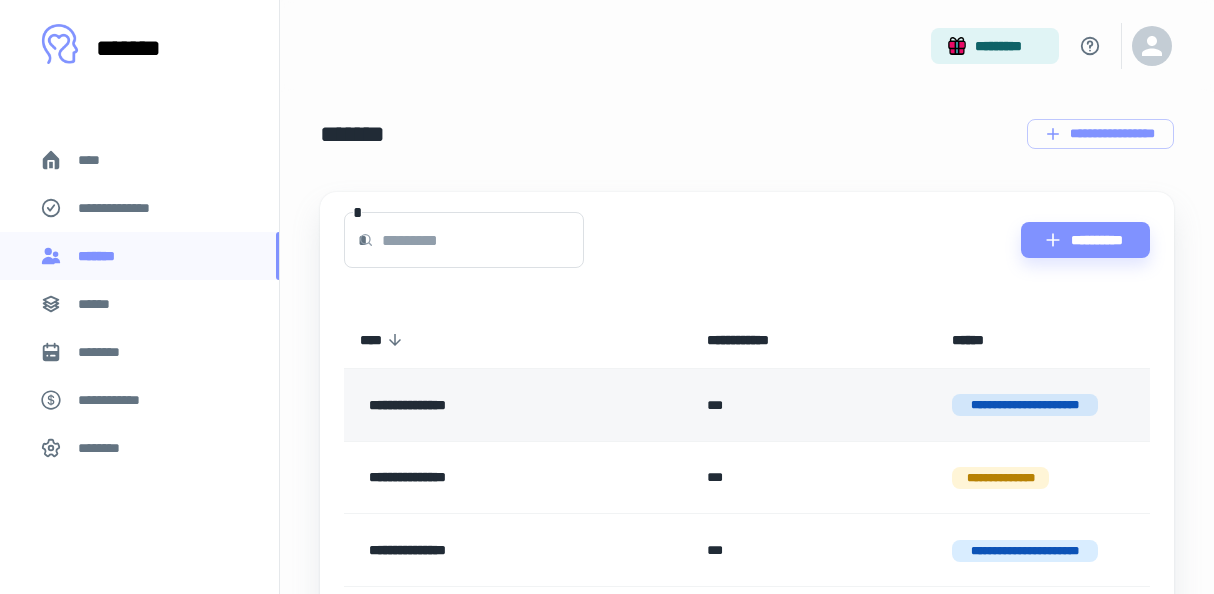 click on "**********" at bounding box center (488, 405) 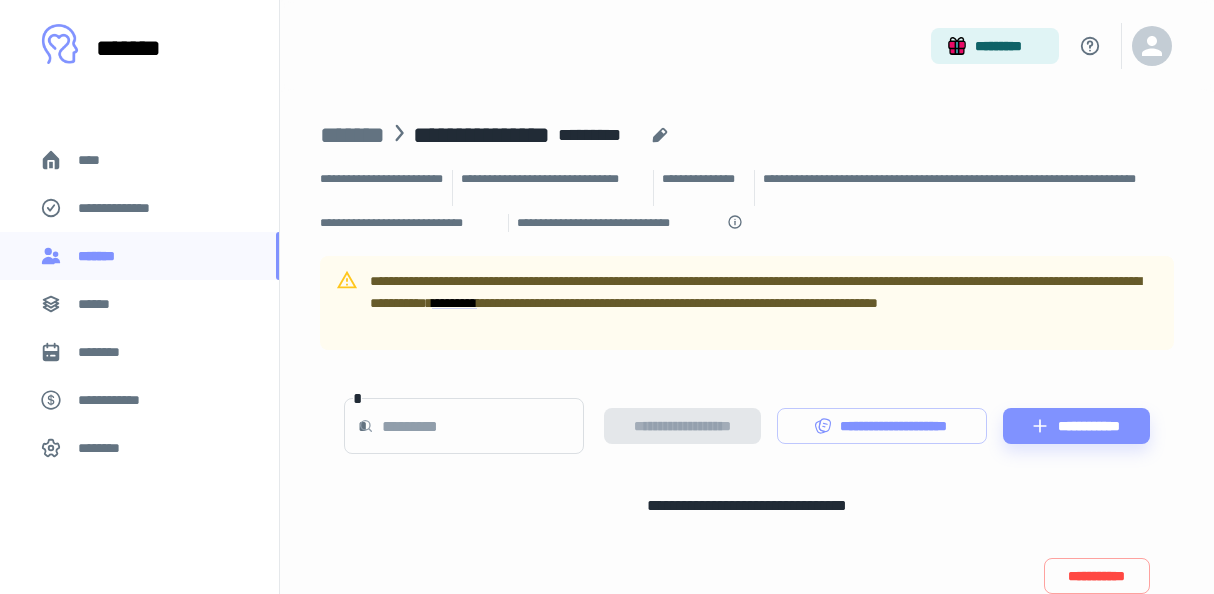 click on "****" at bounding box center (97, 160) 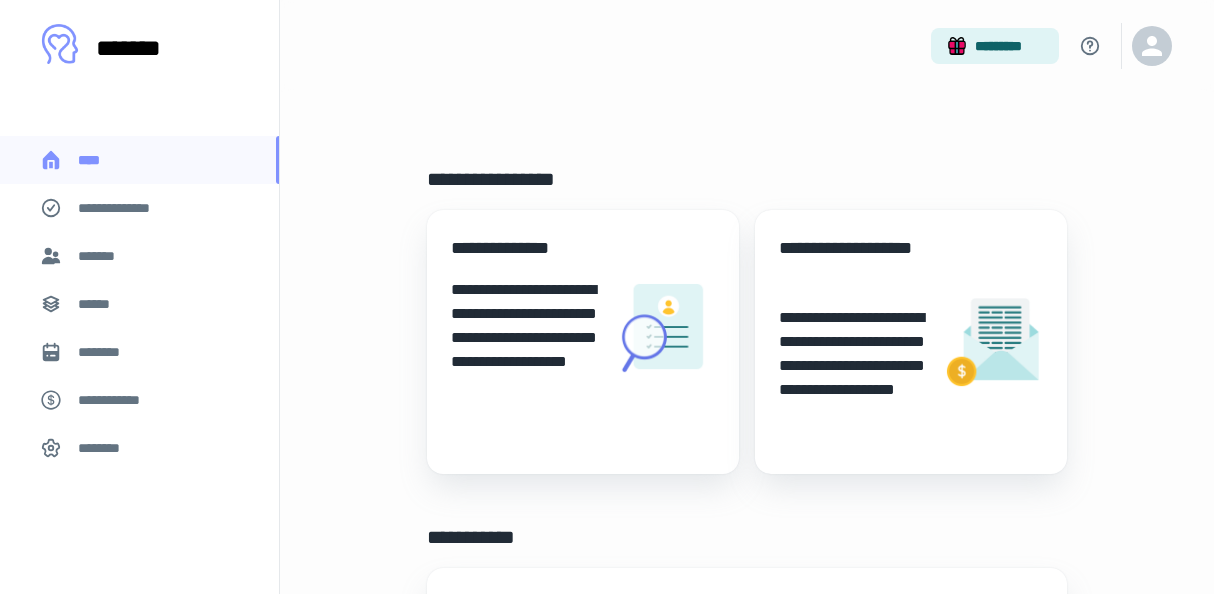 click on "*******" at bounding box center [101, 256] 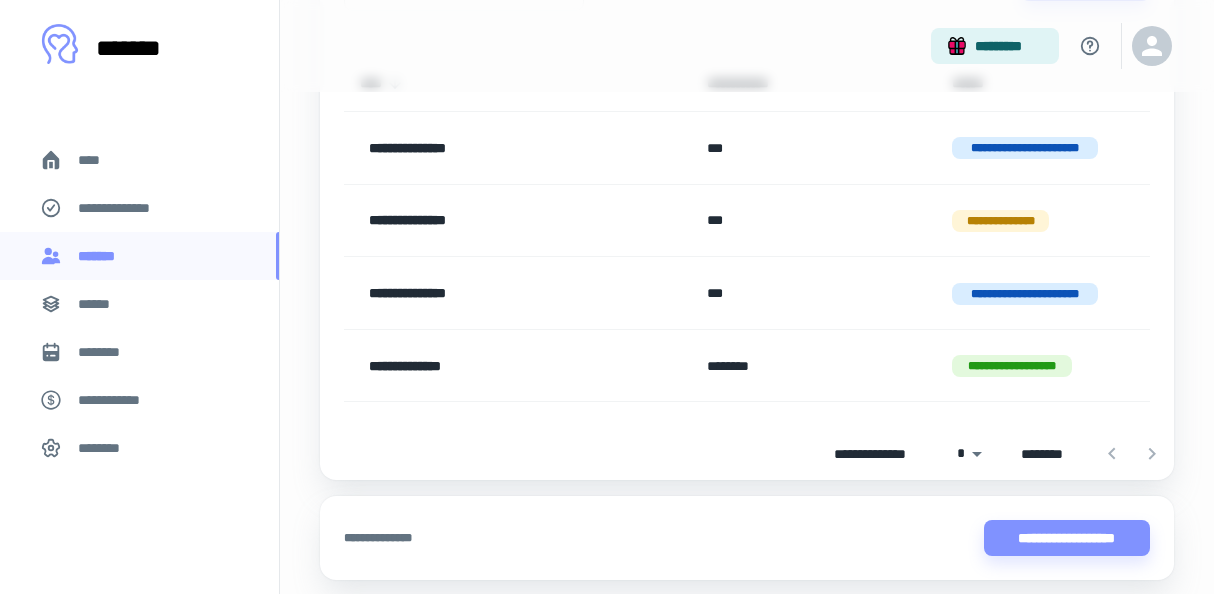 scroll, scrollTop: 258, scrollLeft: 0, axis: vertical 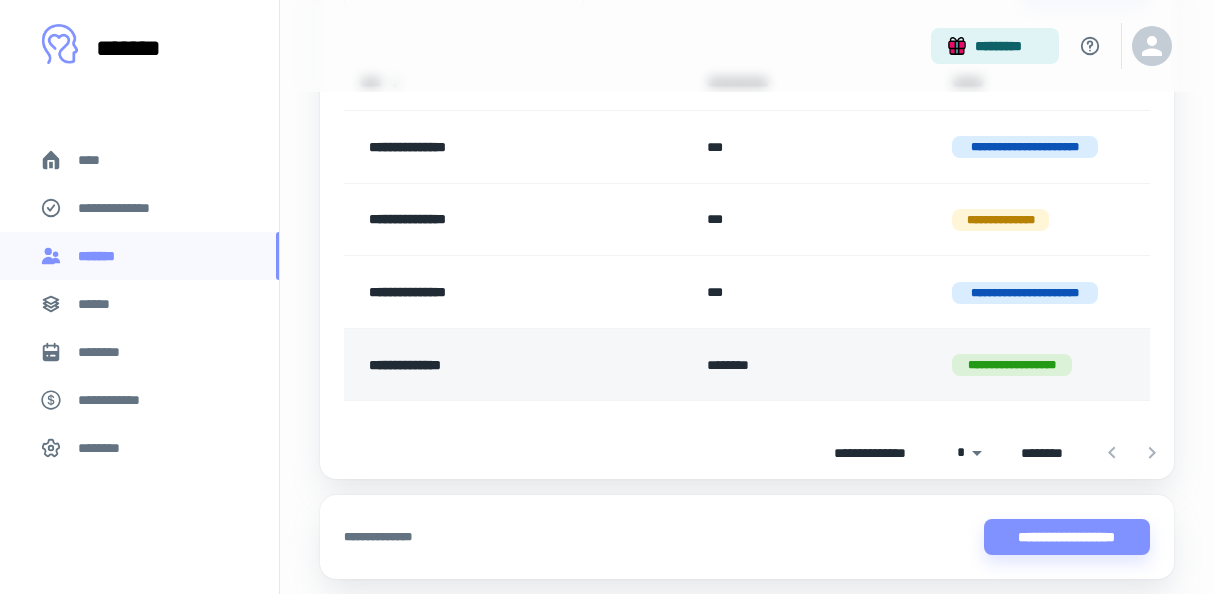 click on "**********" at bounding box center [488, 365] 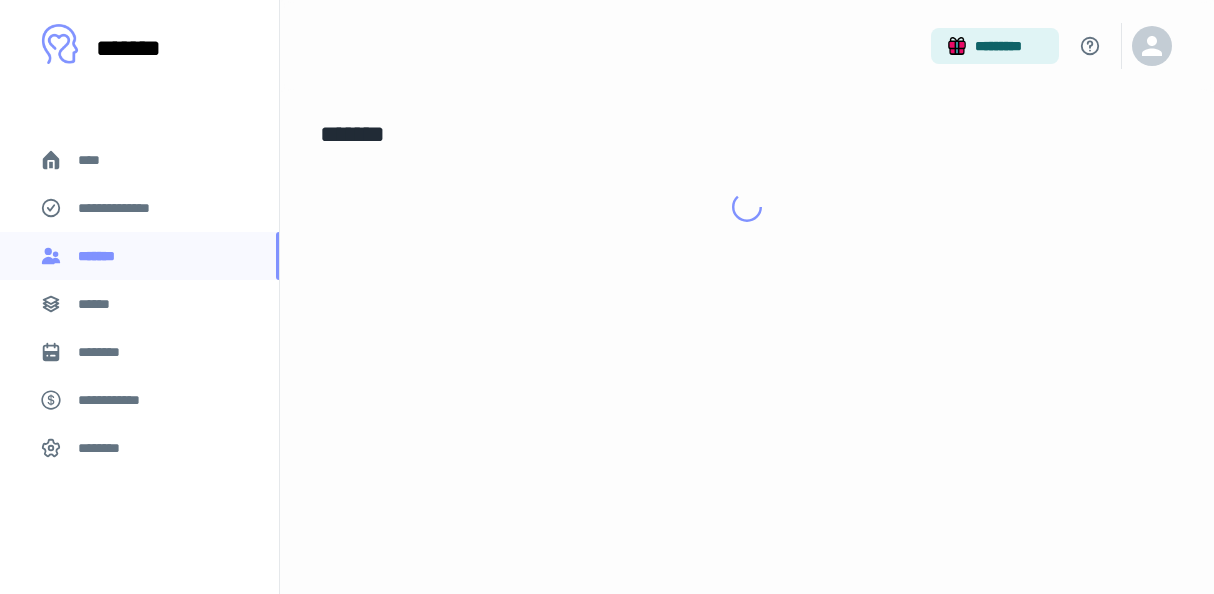 scroll, scrollTop: 0, scrollLeft: 0, axis: both 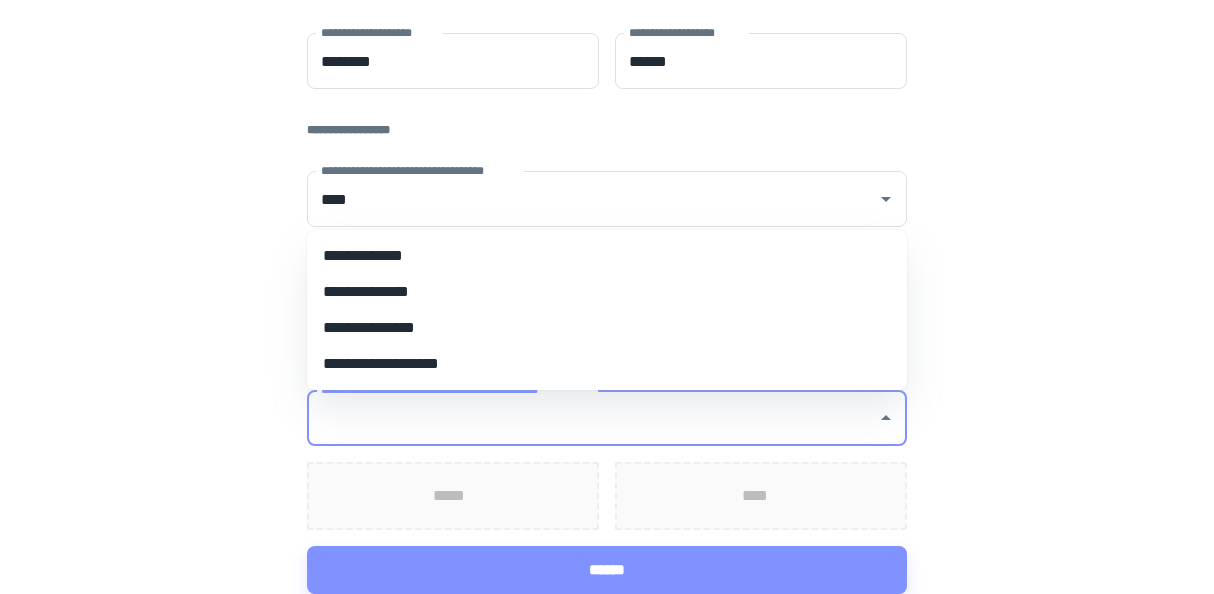 click on "**********" at bounding box center (592, 418) 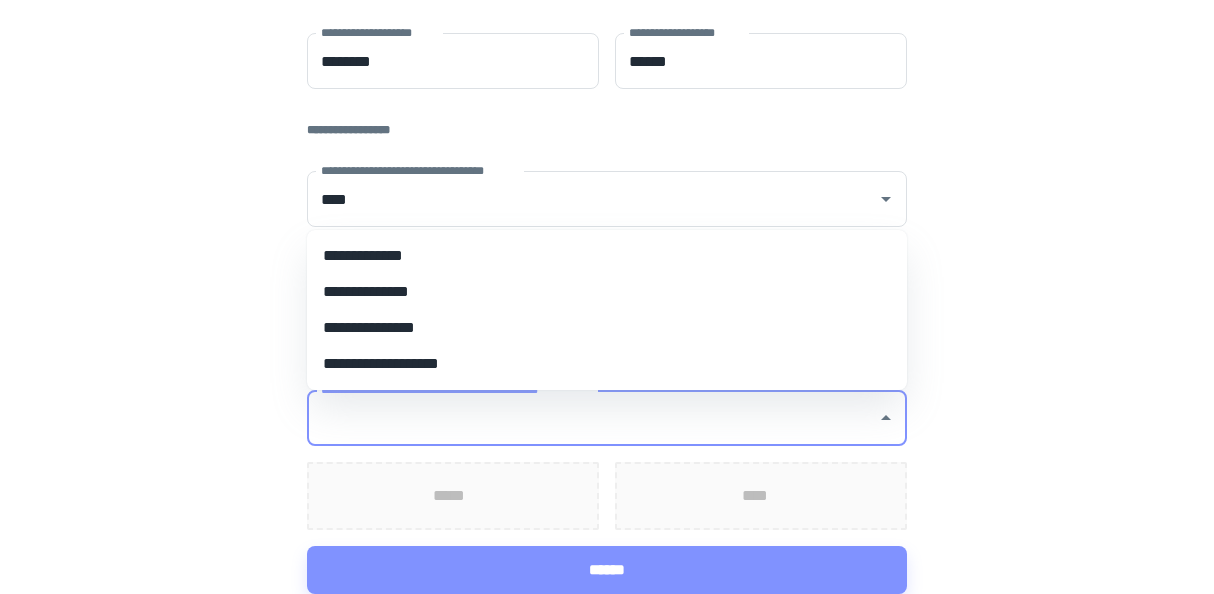 click on "**********" at bounding box center [607, 256] 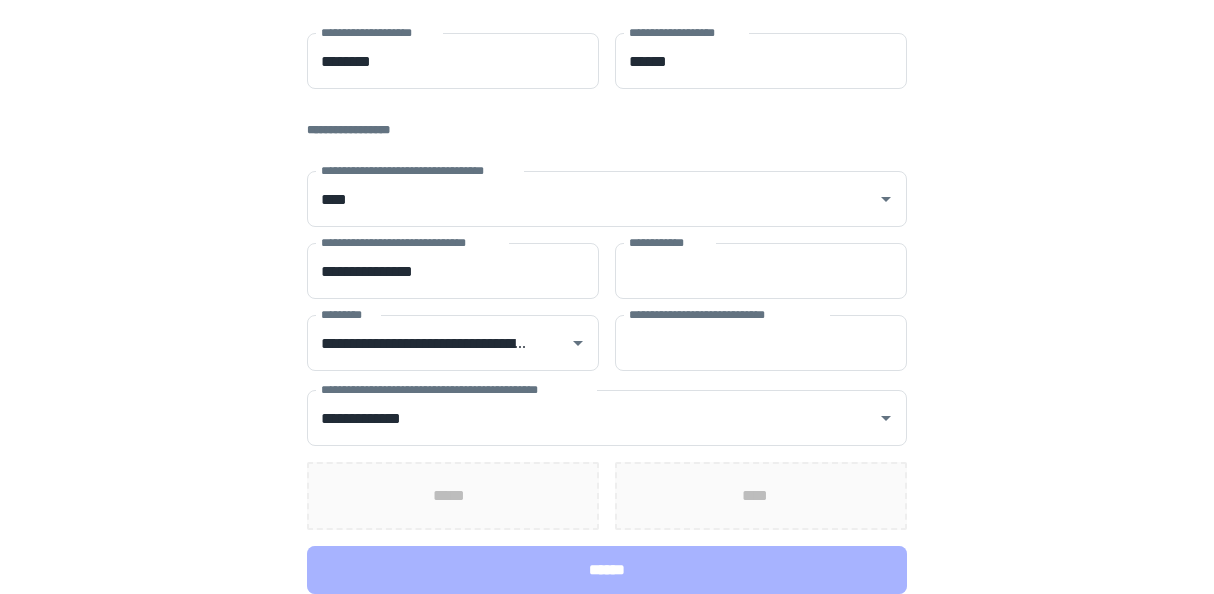 click on "******" at bounding box center (607, 570) 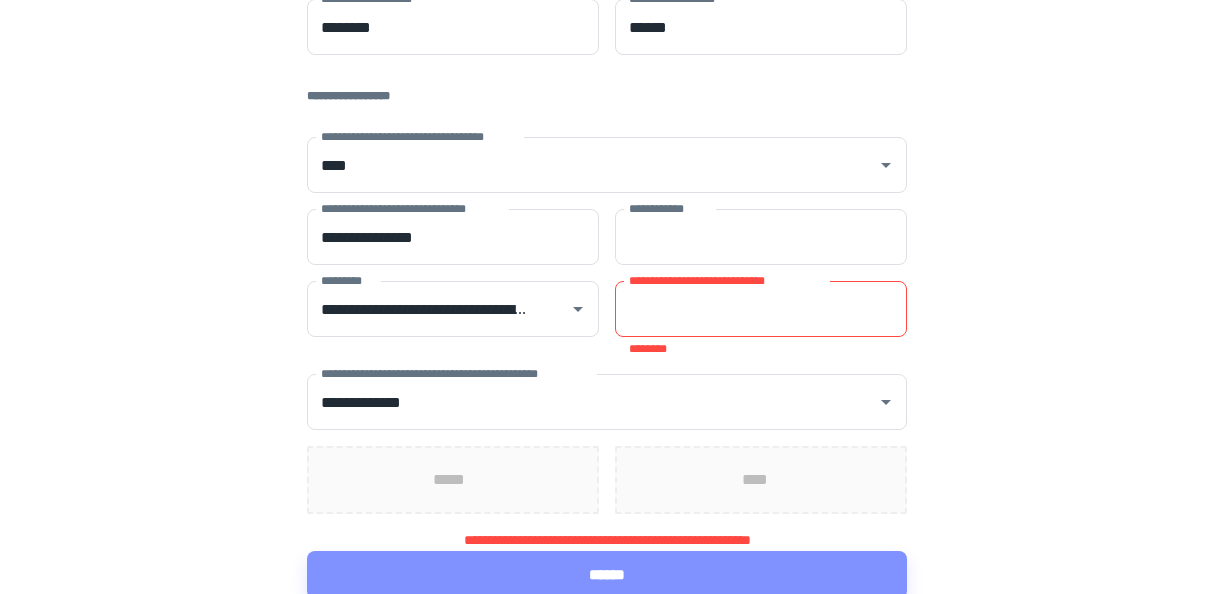 scroll, scrollTop: 546, scrollLeft: 0, axis: vertical 